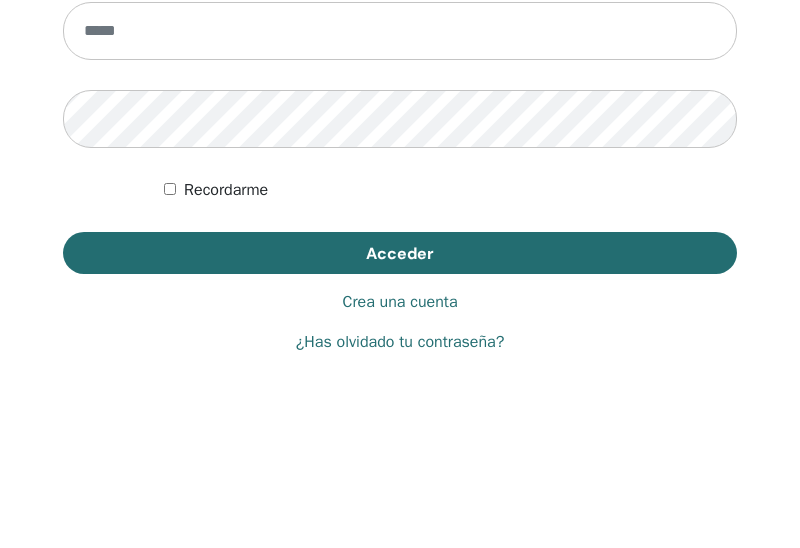 scroll, scrollTop: 1372, scrollLeft: 0, axis: vertical 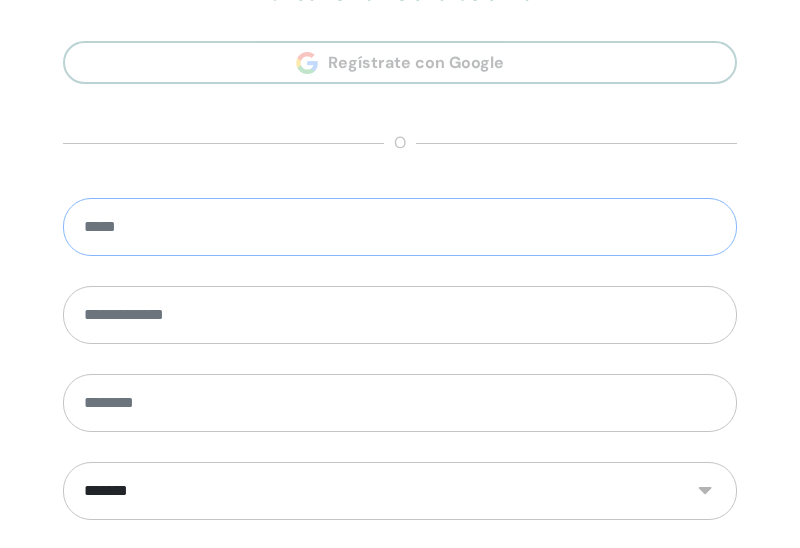 click at bounding box center [400, 227] 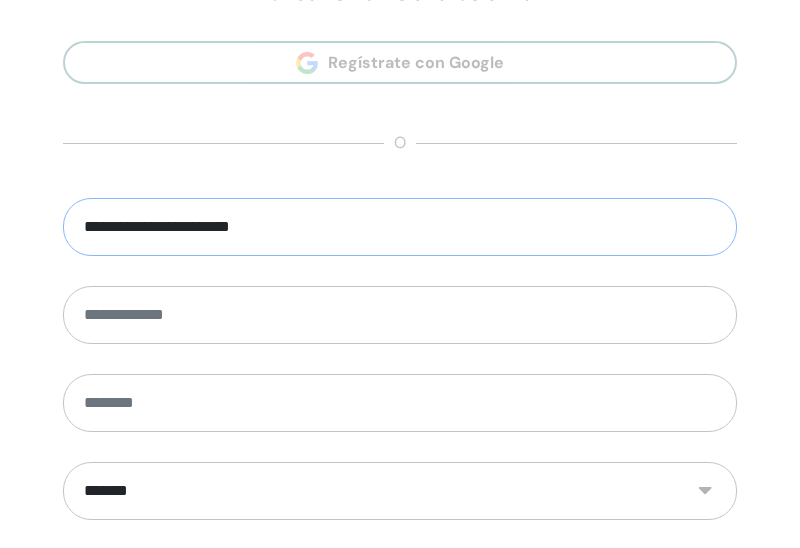 type on "**********" 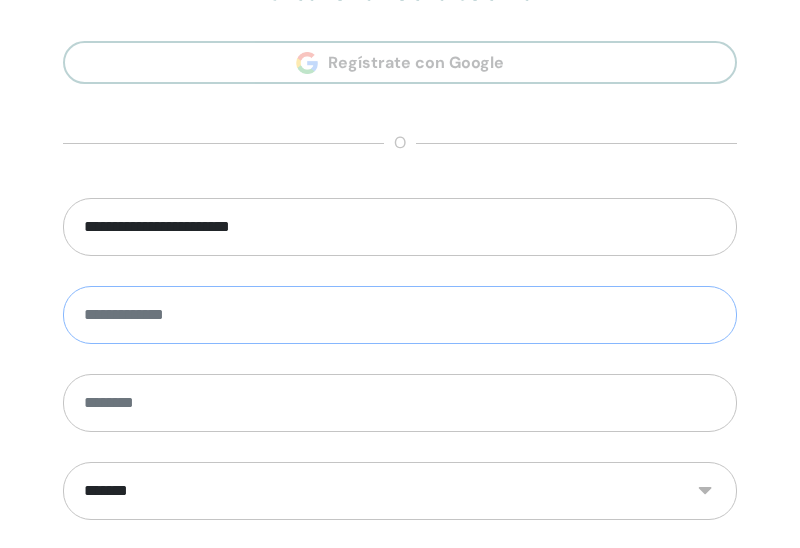 click at bounding box center (400, 315) 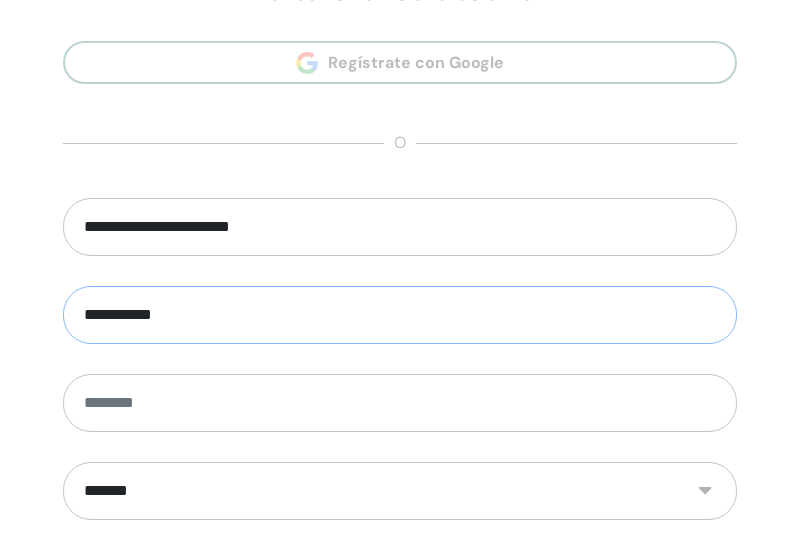 type on "**********" 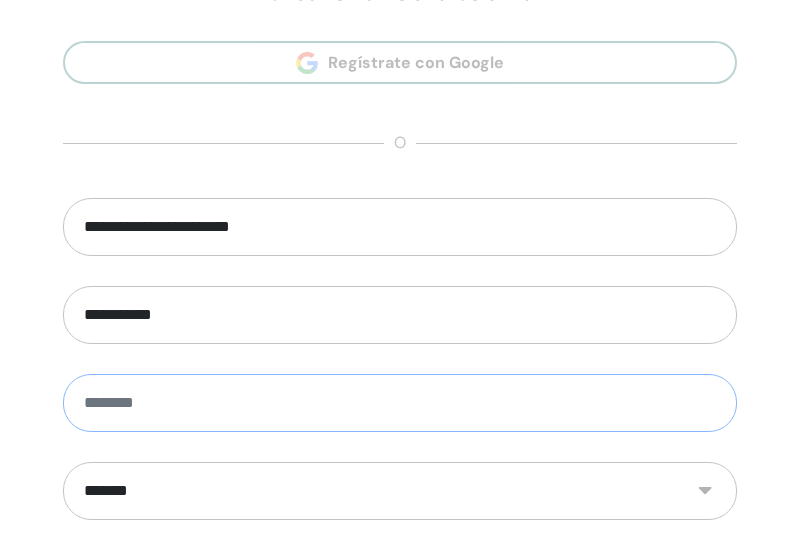 click at bounding box center [400, 403] 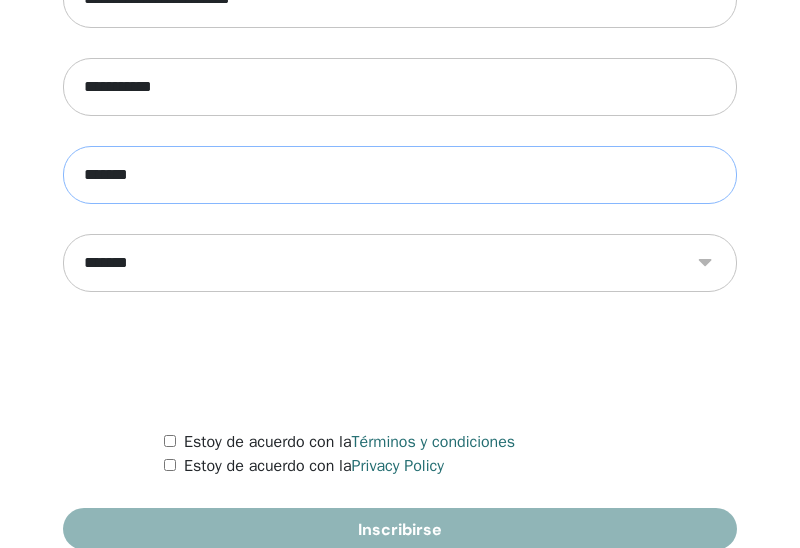 scroll, scrollTop: 1268, scrollLeft: 0, axis: vertical 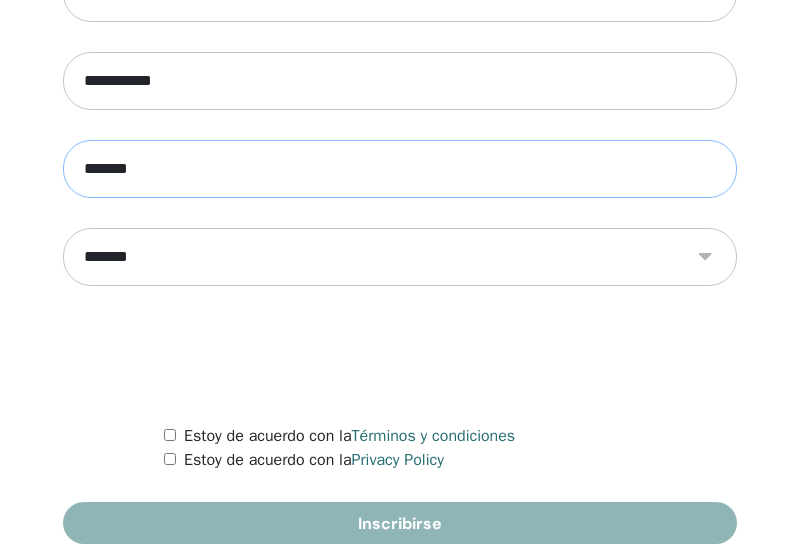 type on "*******" 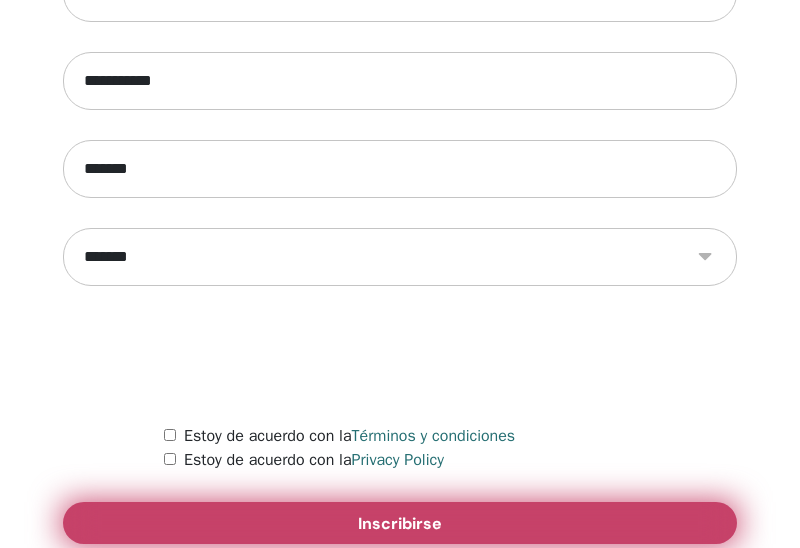 click on "Inscribirse" at bounding box center [400, 523] 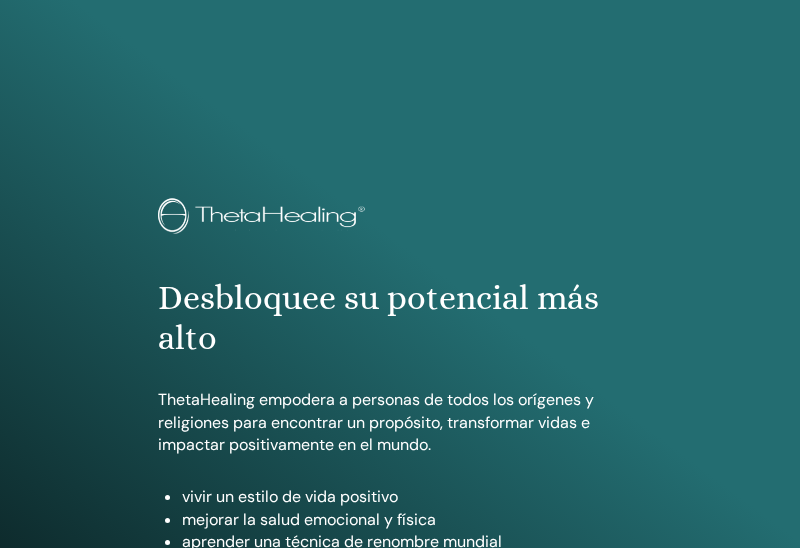 scroll, scrollTop: 0, scrollLeft: 0, axis: both 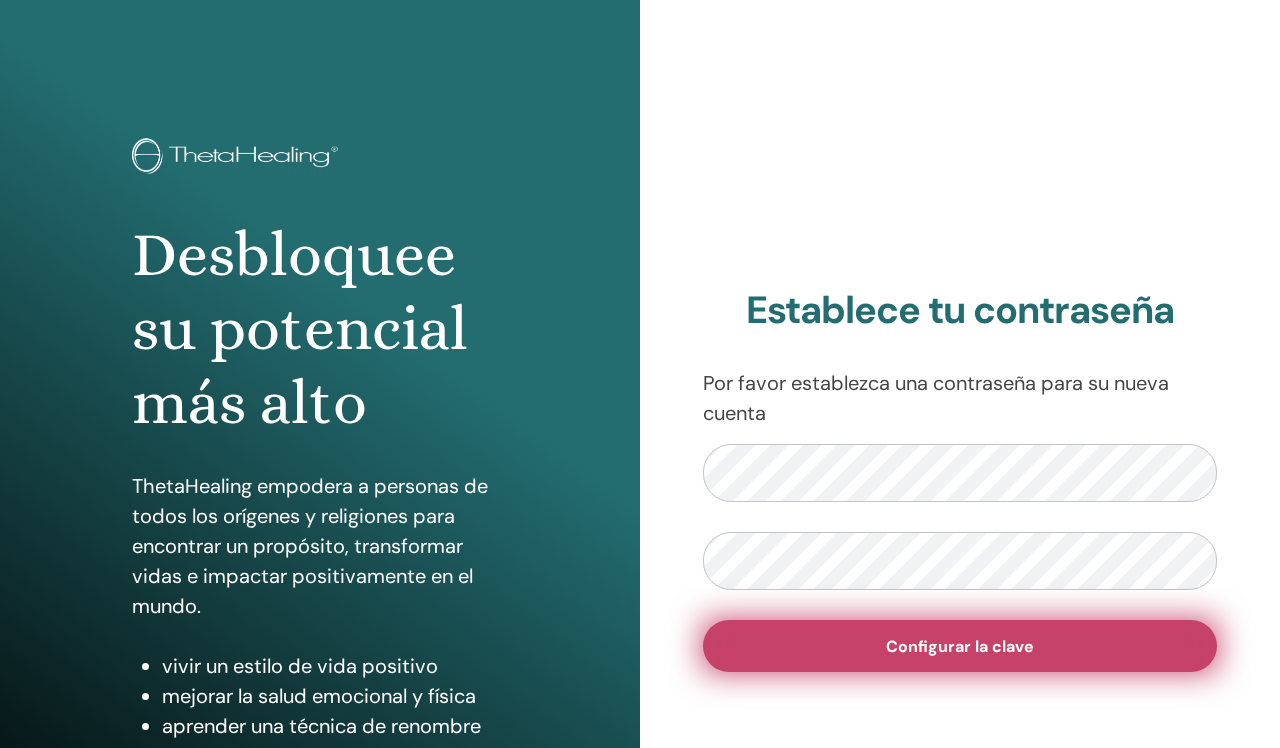 click on "Configurar la clave" at bounding box center [960, 646] 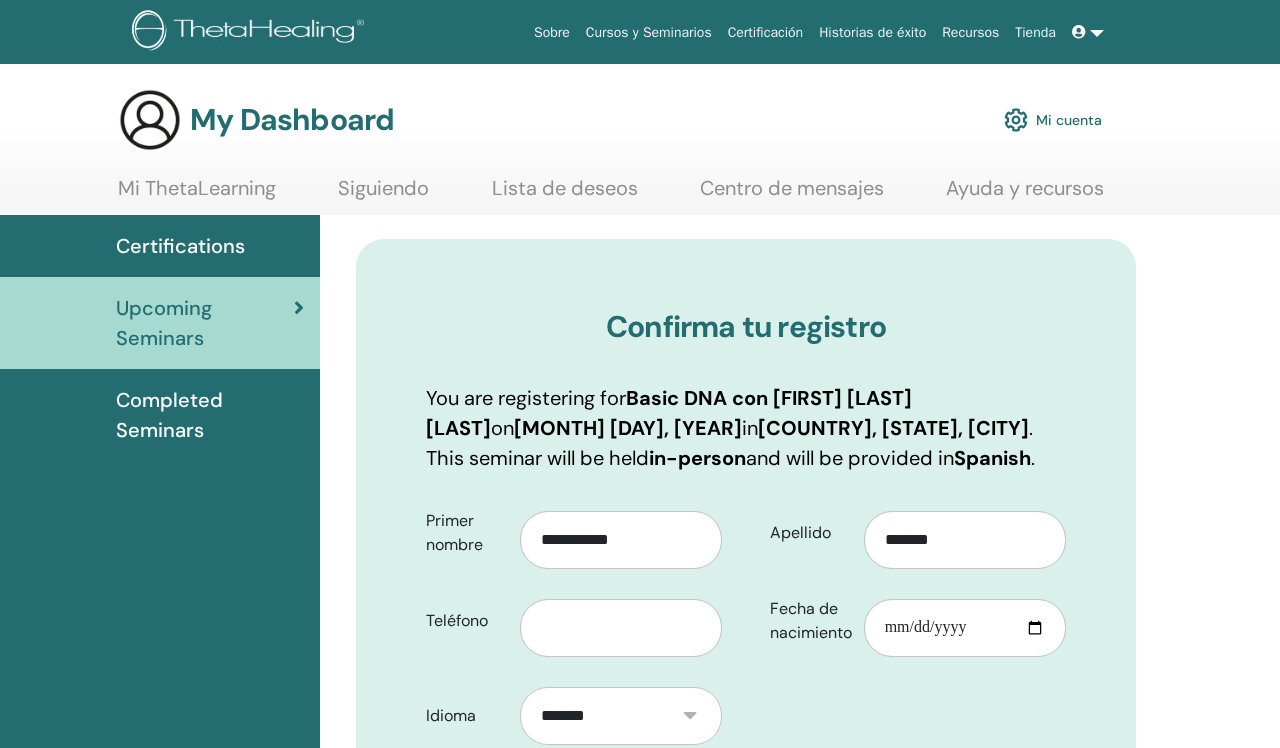 scroll, scrollTop: 0, scrollLeft: 0, axis: both 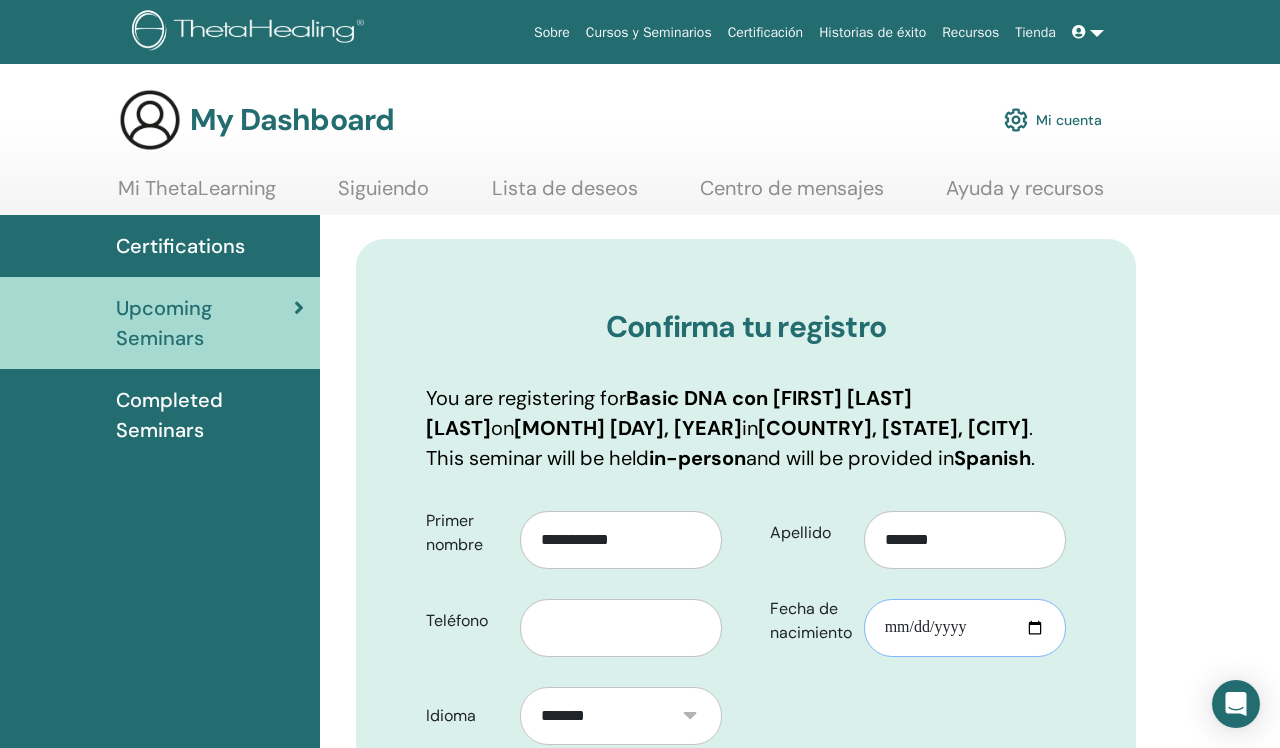 click on "Fecha de nacimiento" at bounding box center (965, 628) 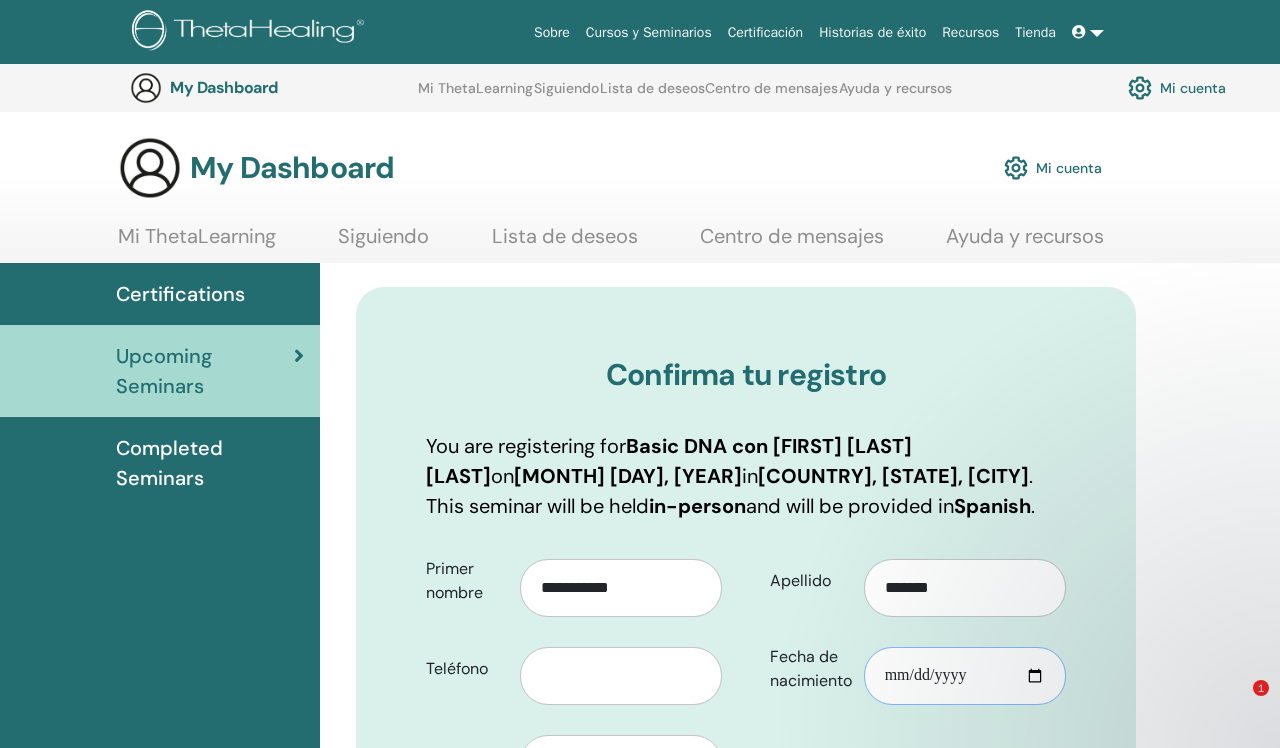 scroll, scrollTop: 247, scrollLeft: 0, axis: vertical 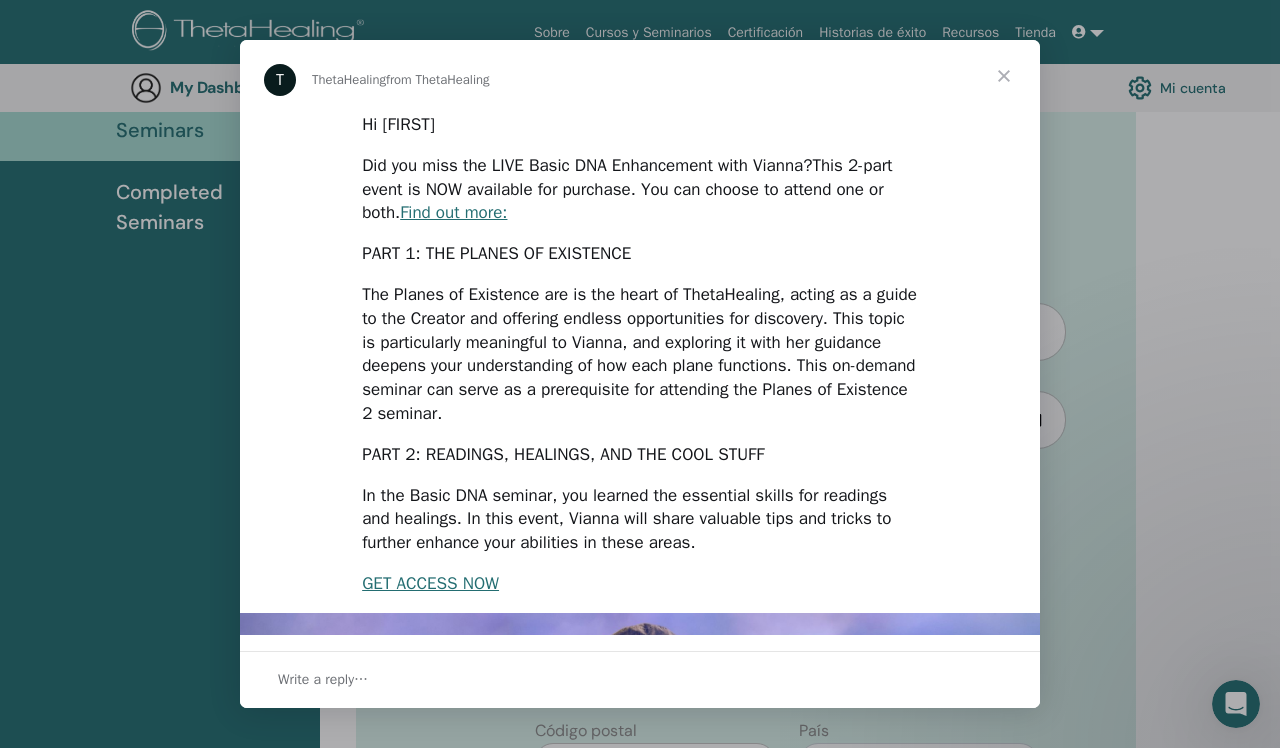 click at bounding box center (1004, 76) 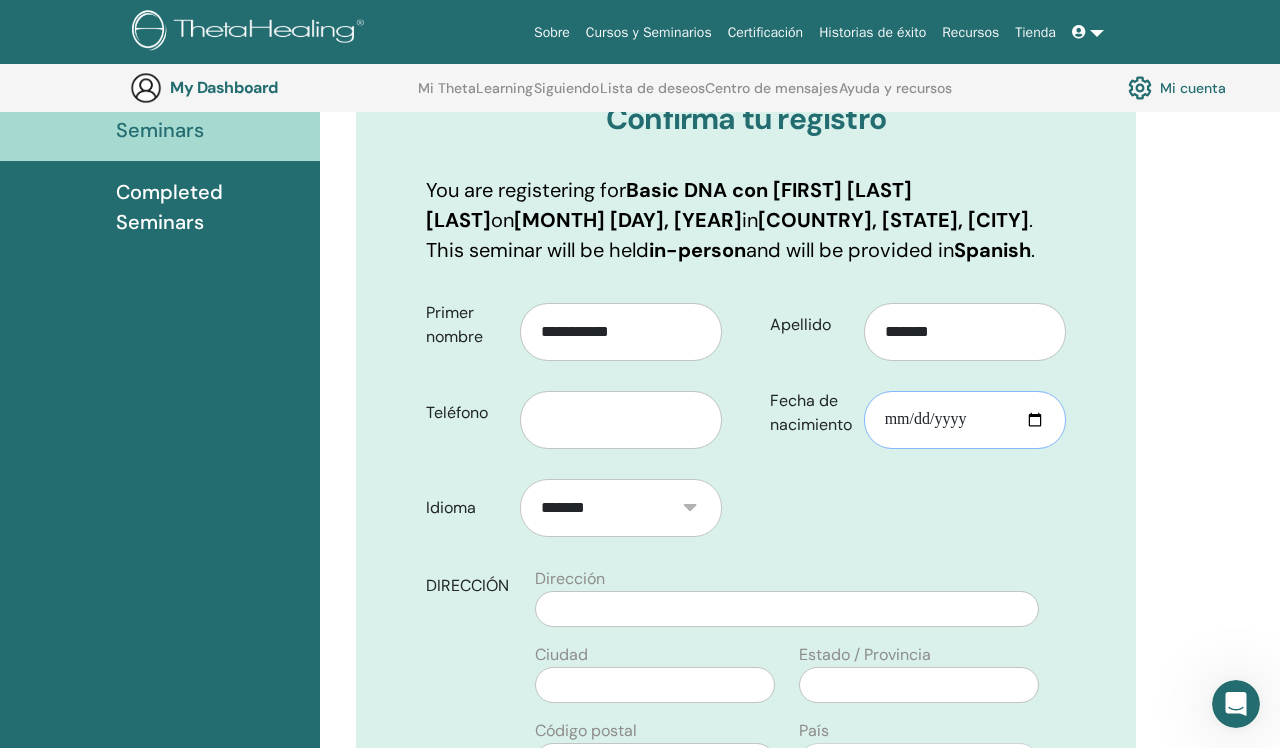 click on "Fecha de nacimiento" at bounding box center (965, 420) 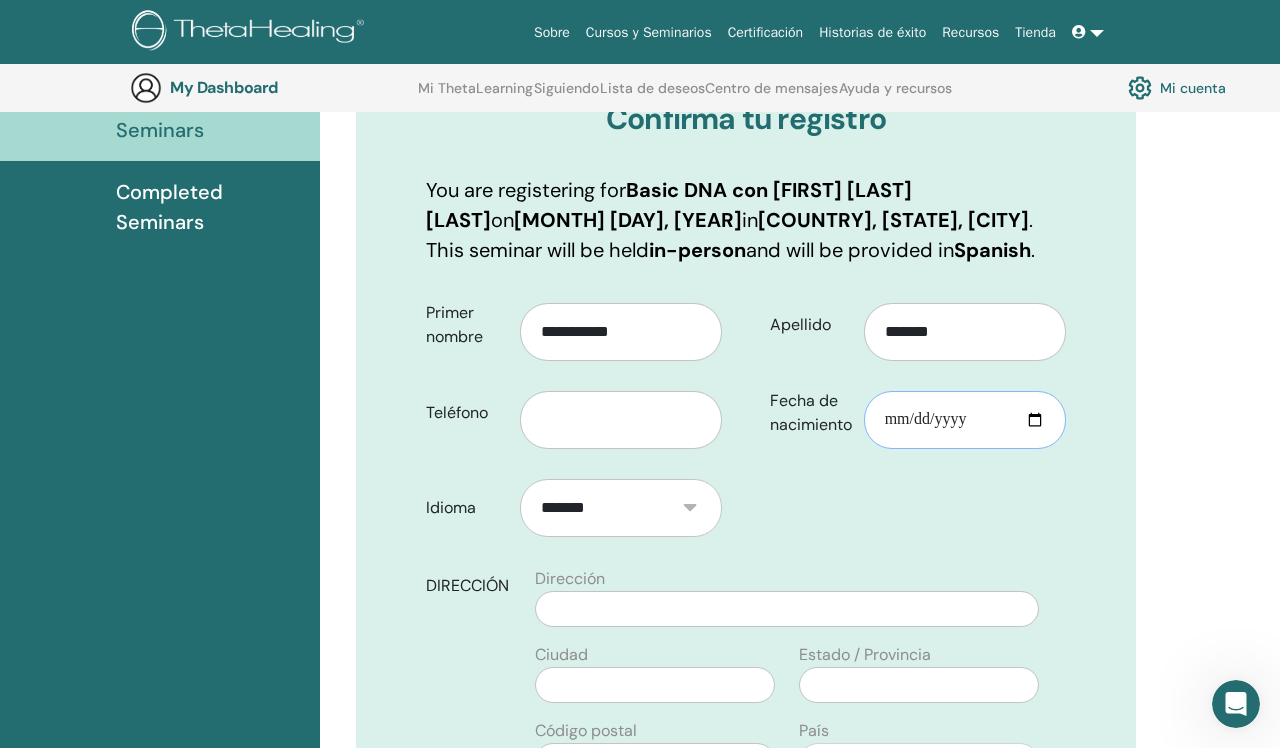 click on "Fecha de nacimiento" at bounding box center [965, 420] 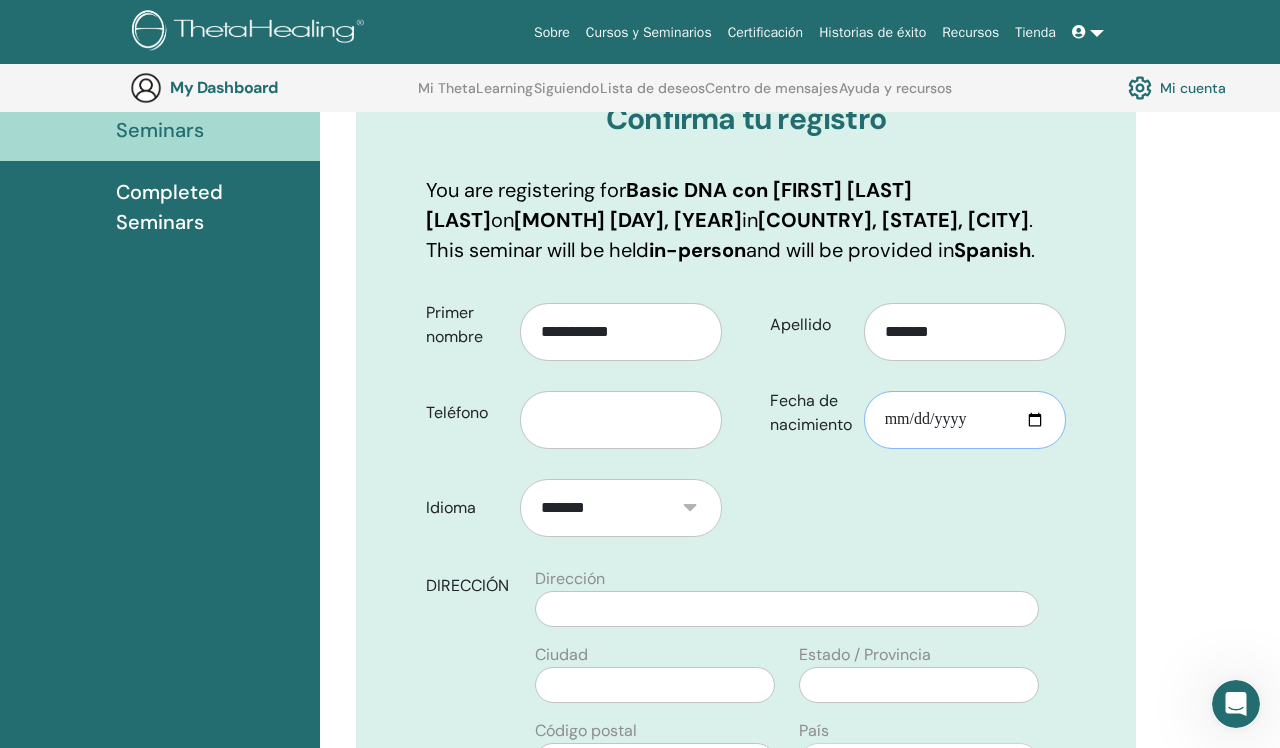 type on "**********" 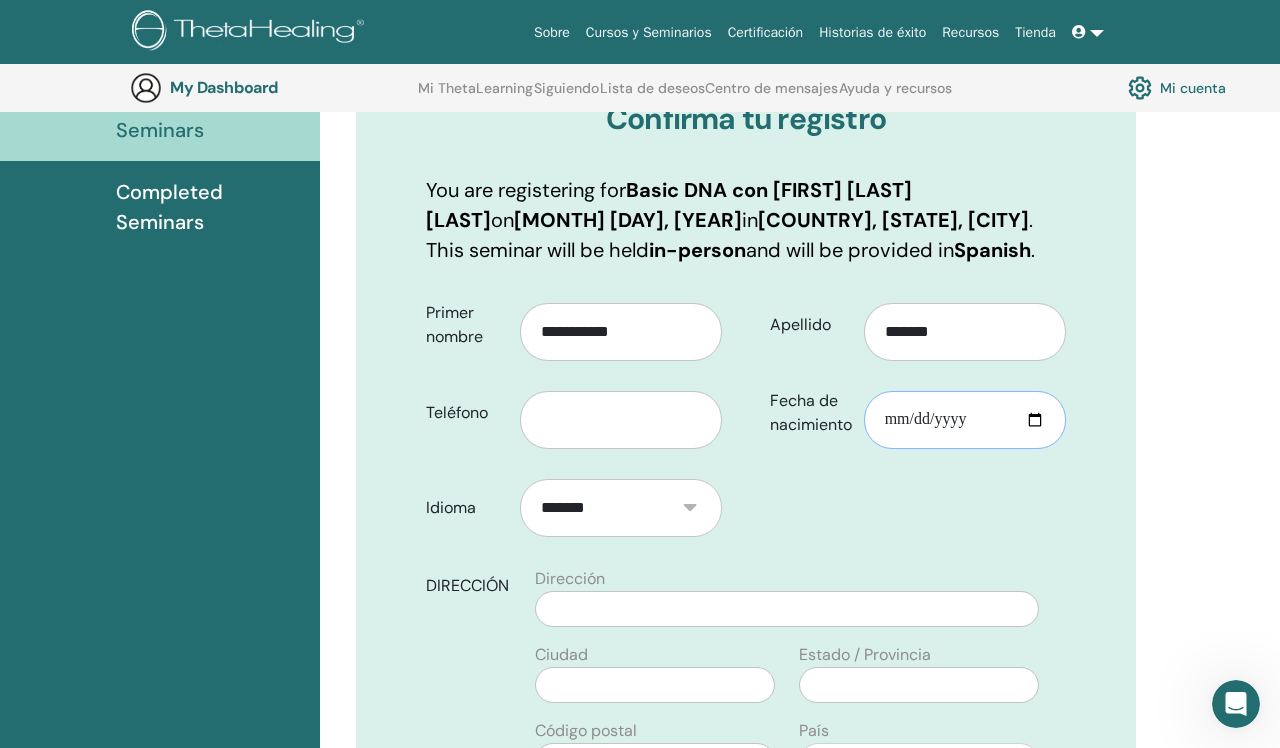 click on "**********" at bounding box center [965, 420] 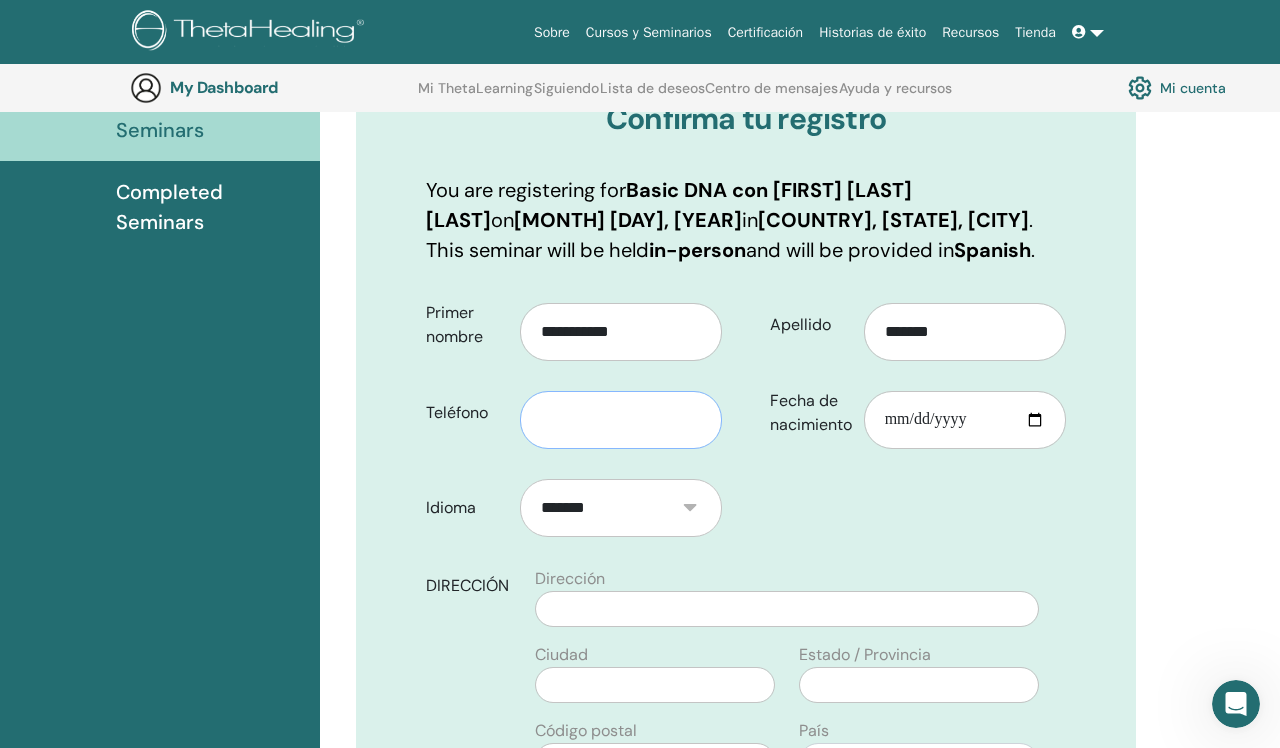 click at bounding box center [621, 420] 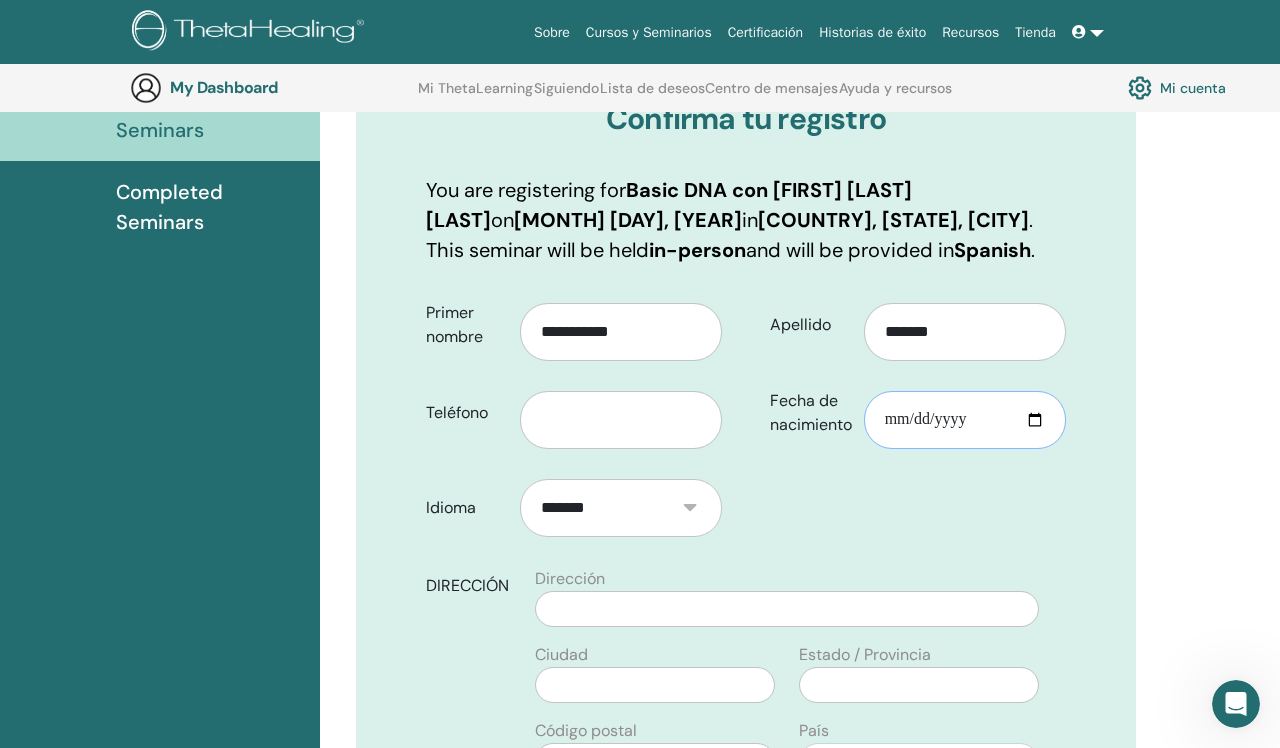click on "**********" at bounding box center (965, 420) 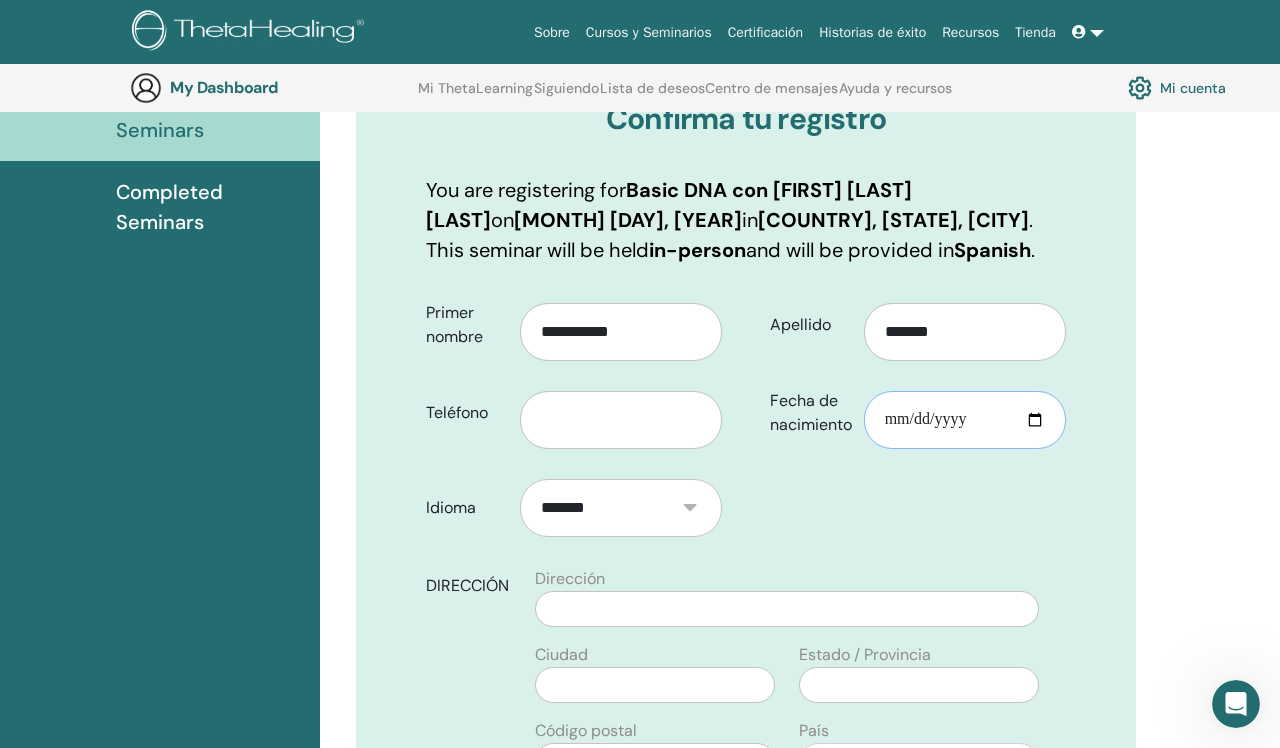 click on "**********" at bounding box center [965, 420] 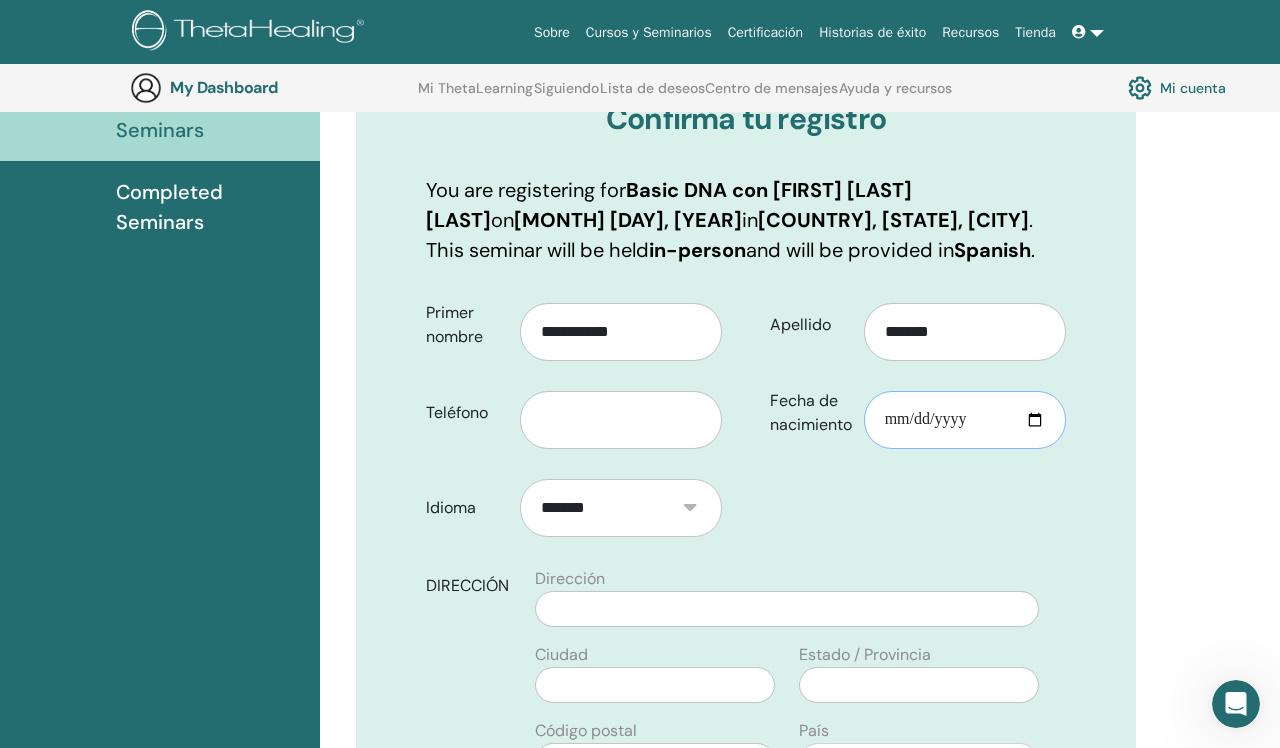 type on "**********" 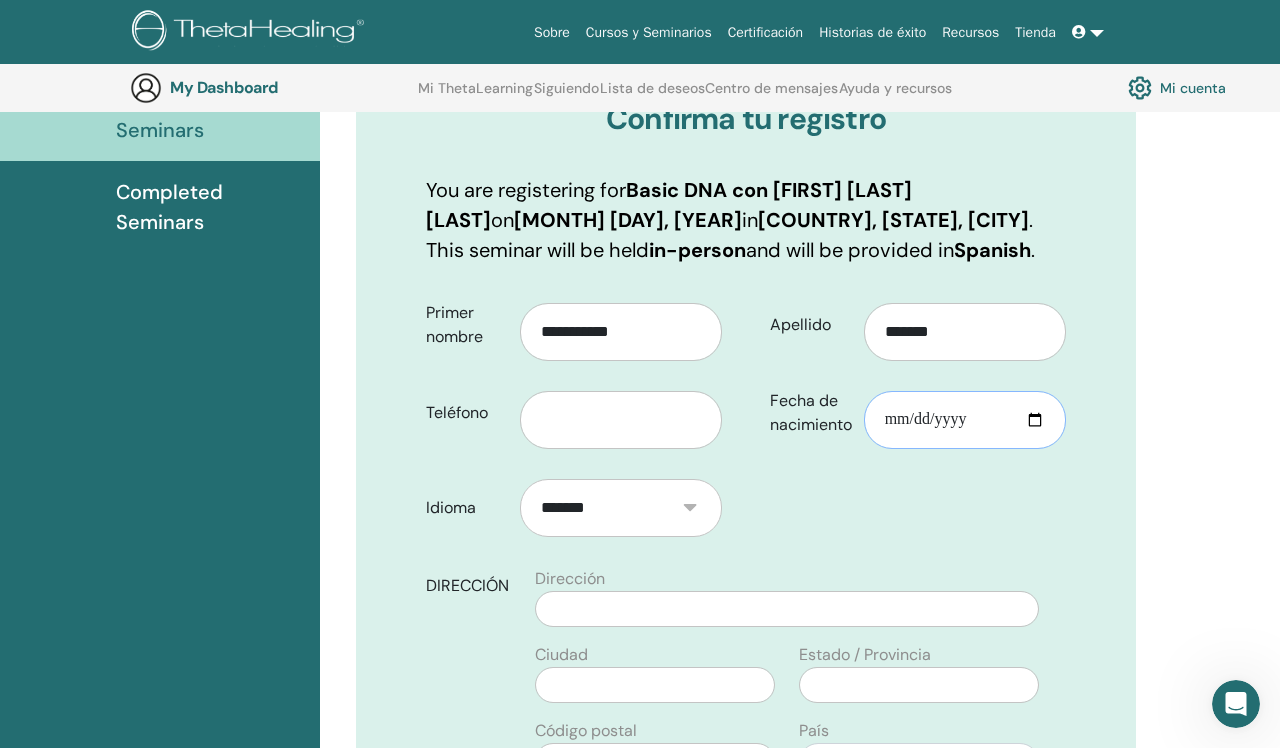 click on "Fecha de nacimiento" at bounding box center [965, 420] 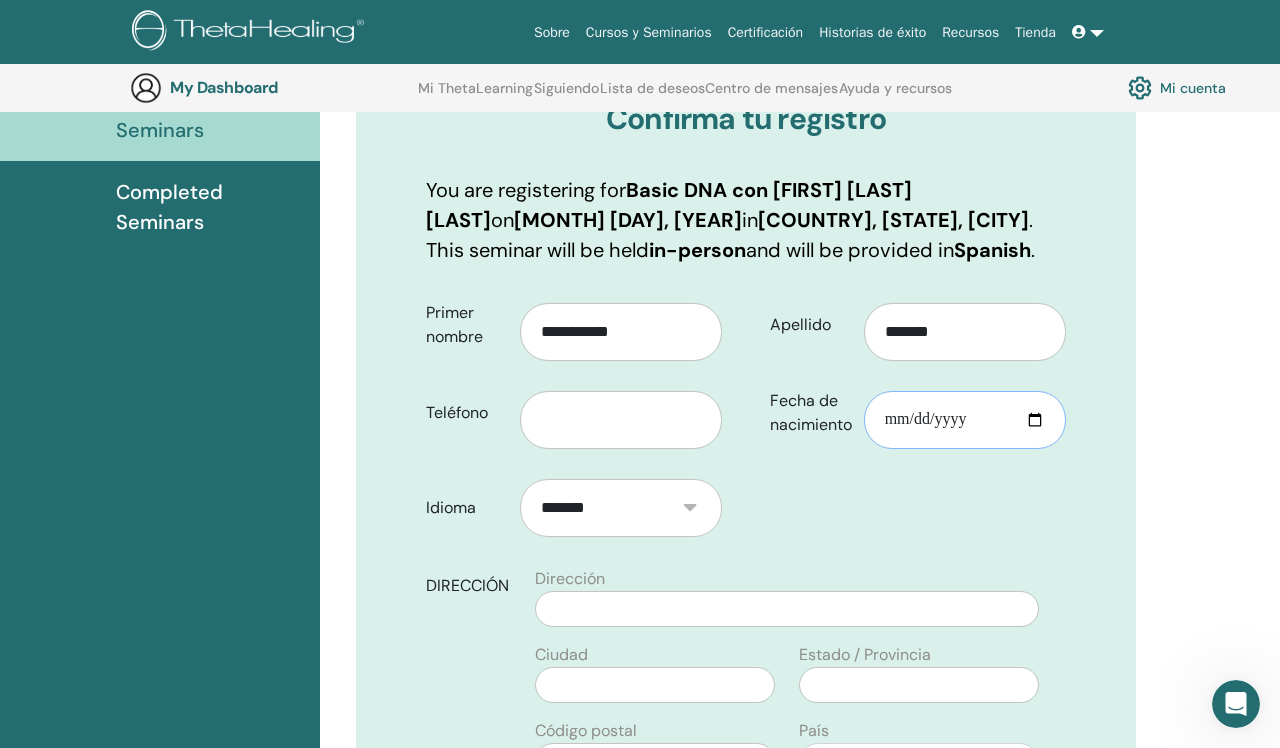 type on "**********" 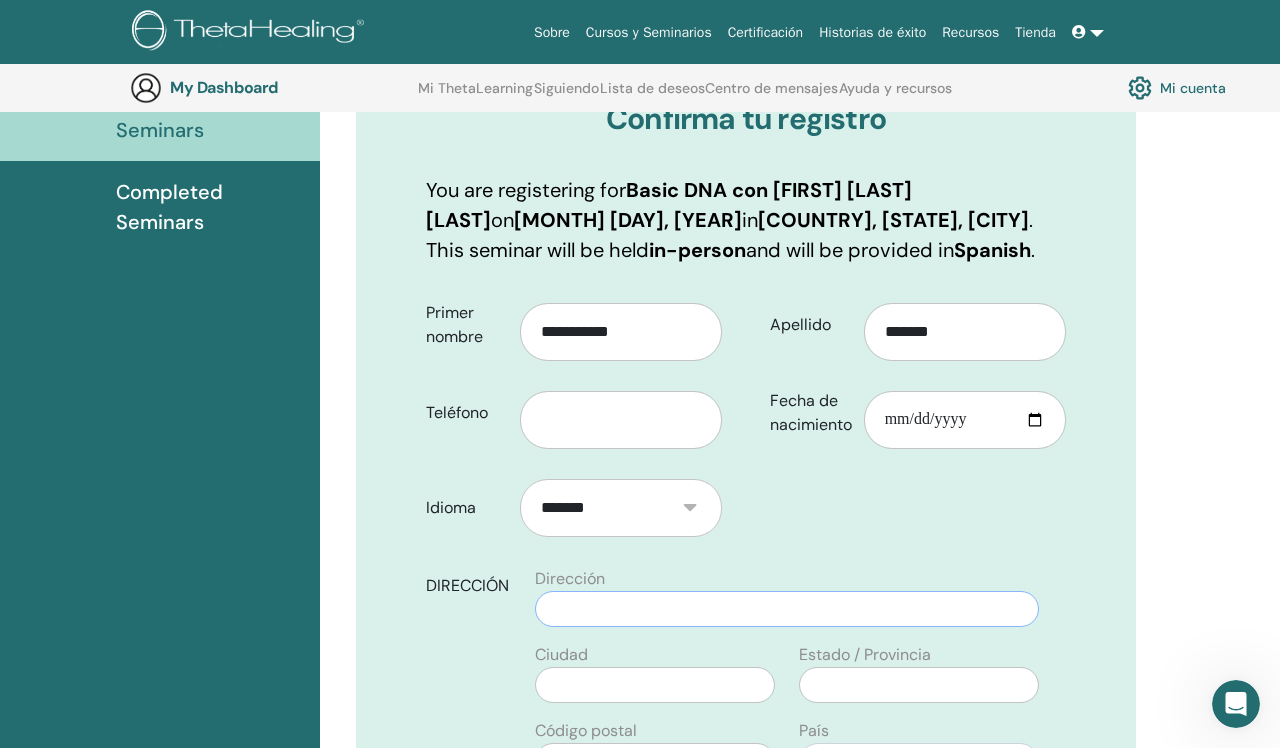 click at bounding box center (787, 609) 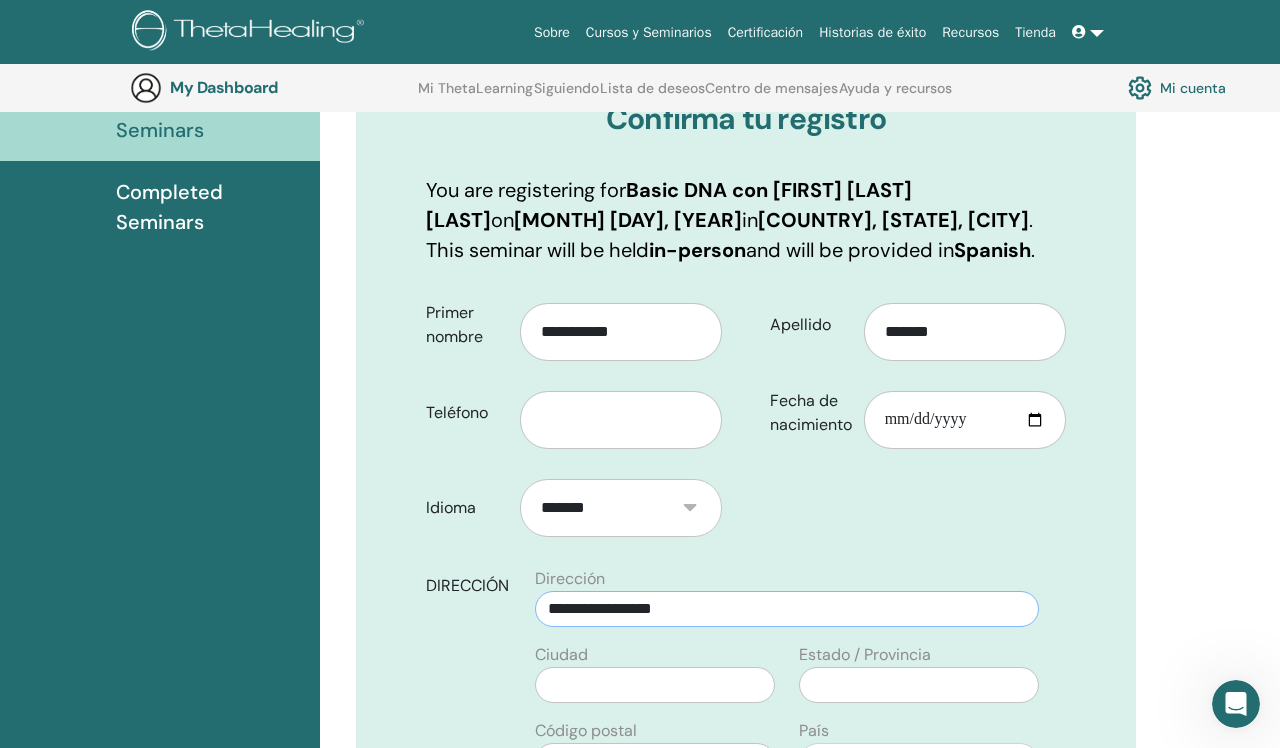 type on "**********" 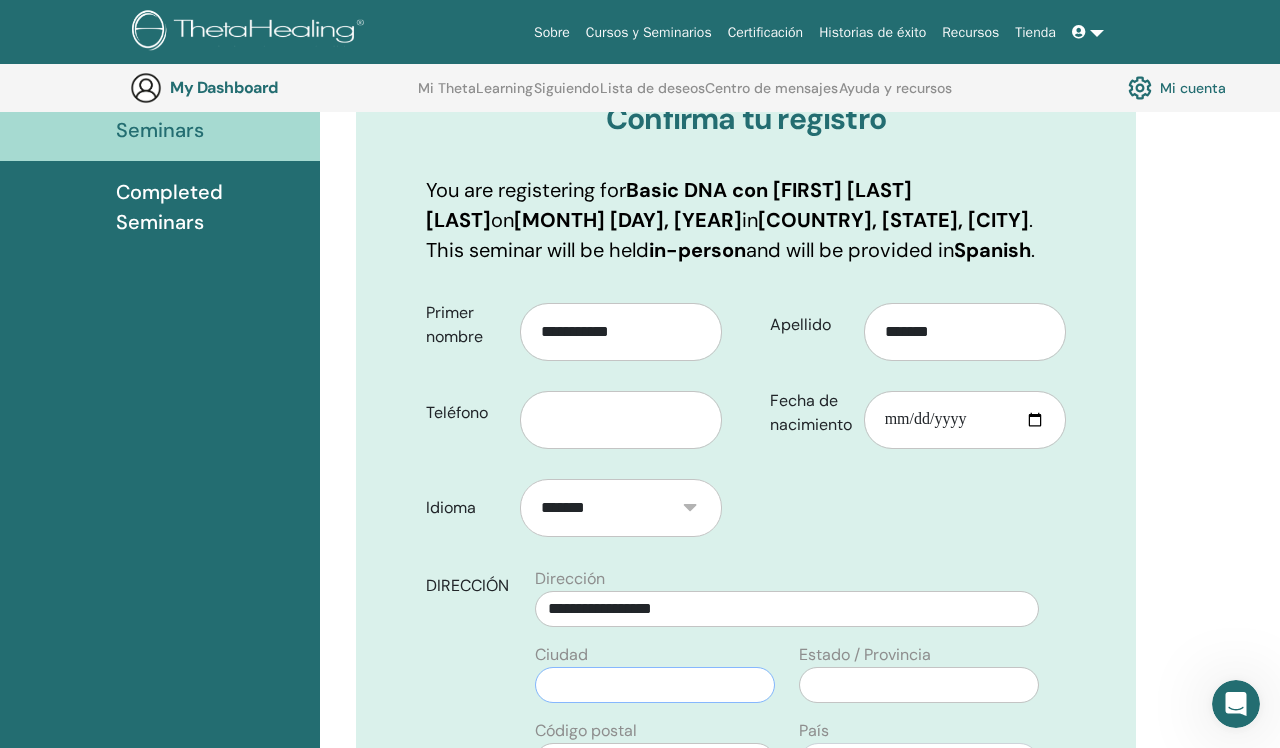 click at bounding box center [655, 685] 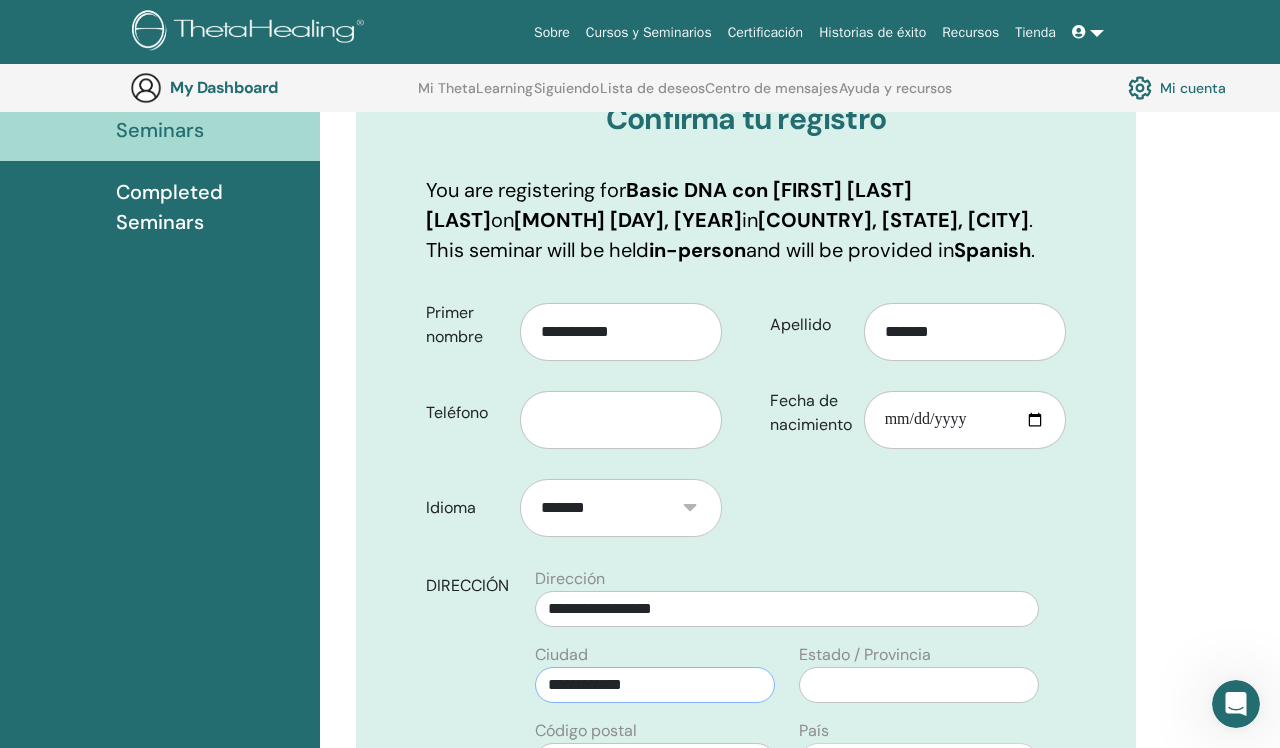 type on "**********" 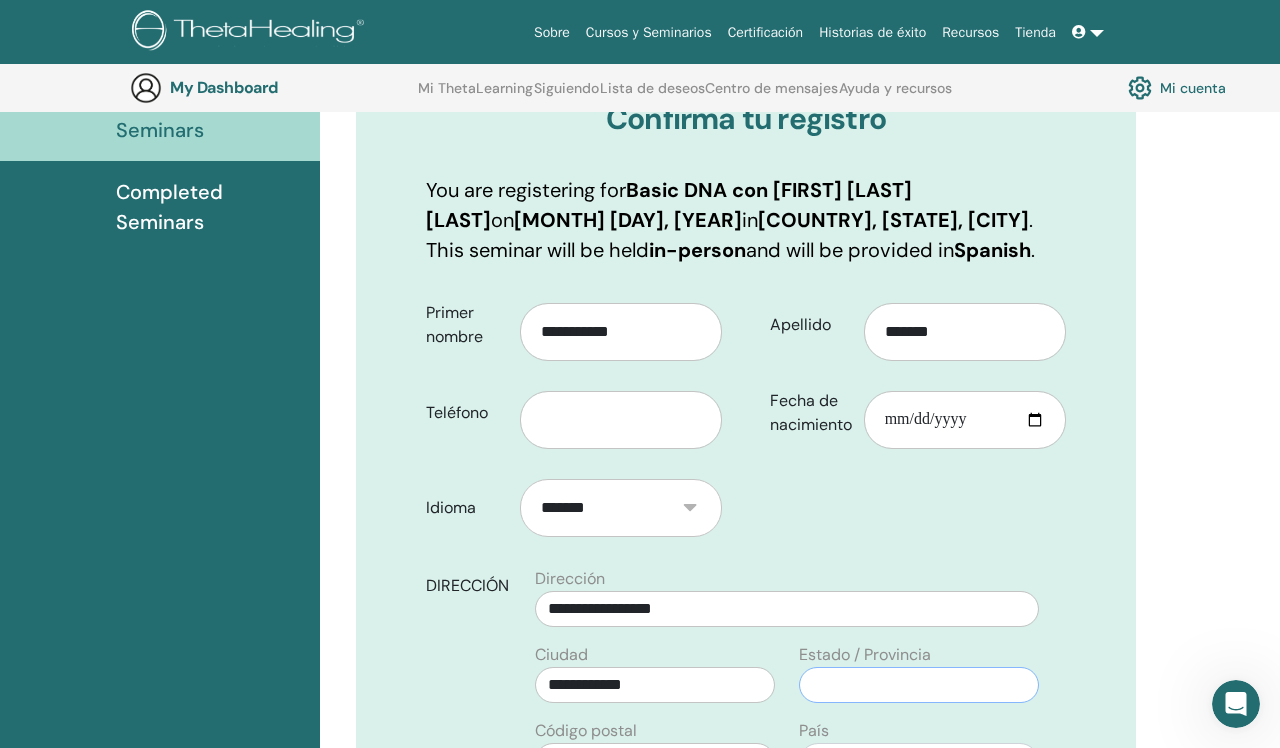 click at bounding box center (919, 685) 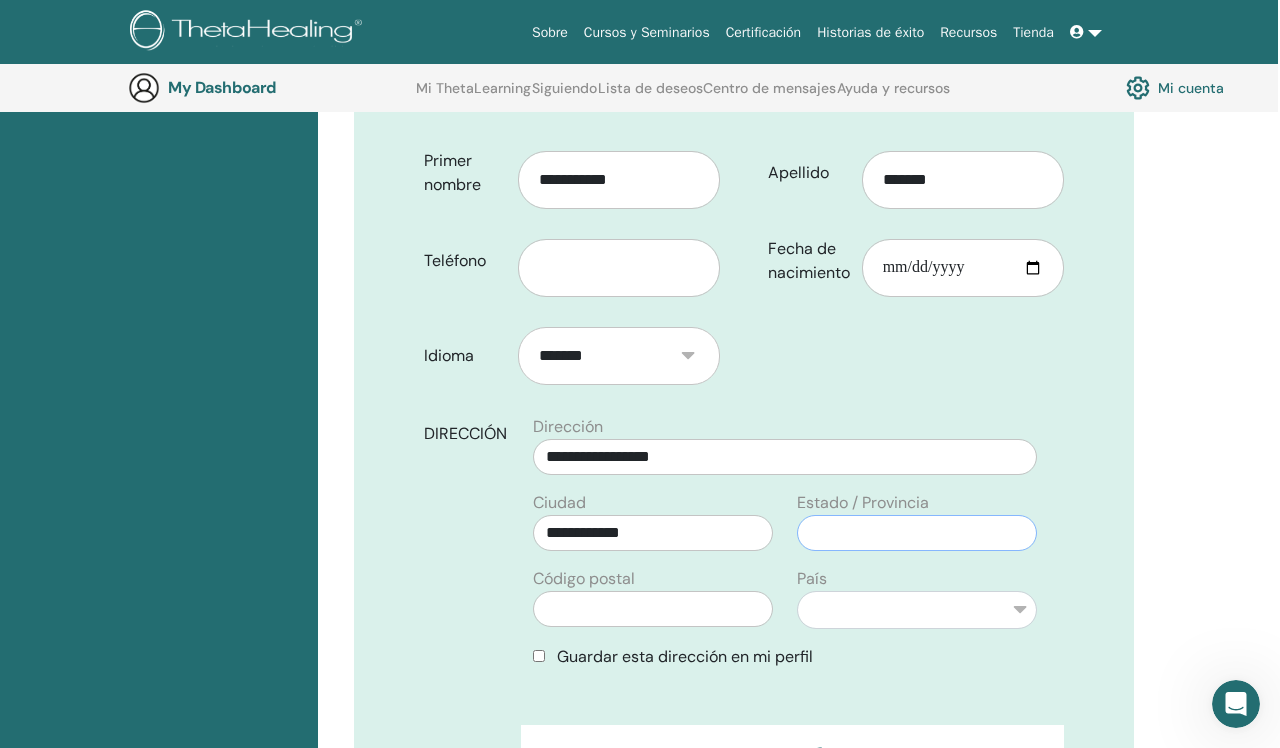 scroll, scrollTop: 426, scrollLeft: 2, axis: both 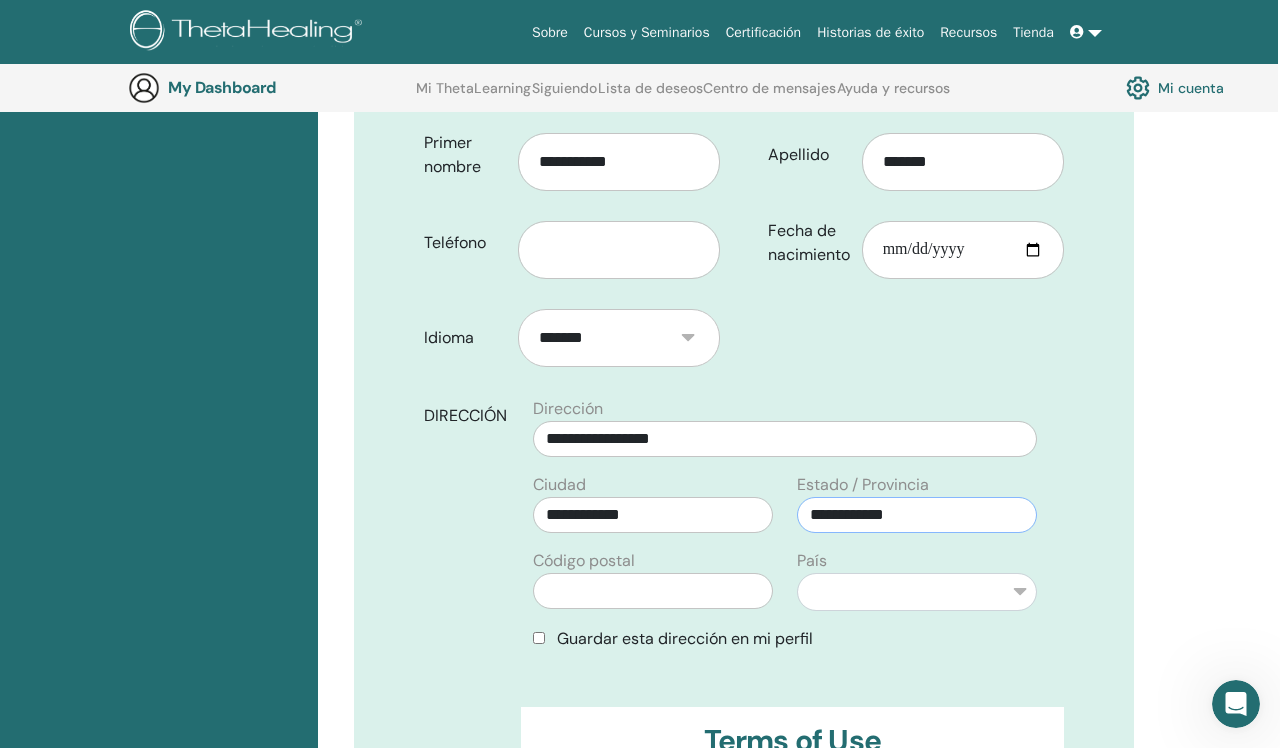 type on "**********" 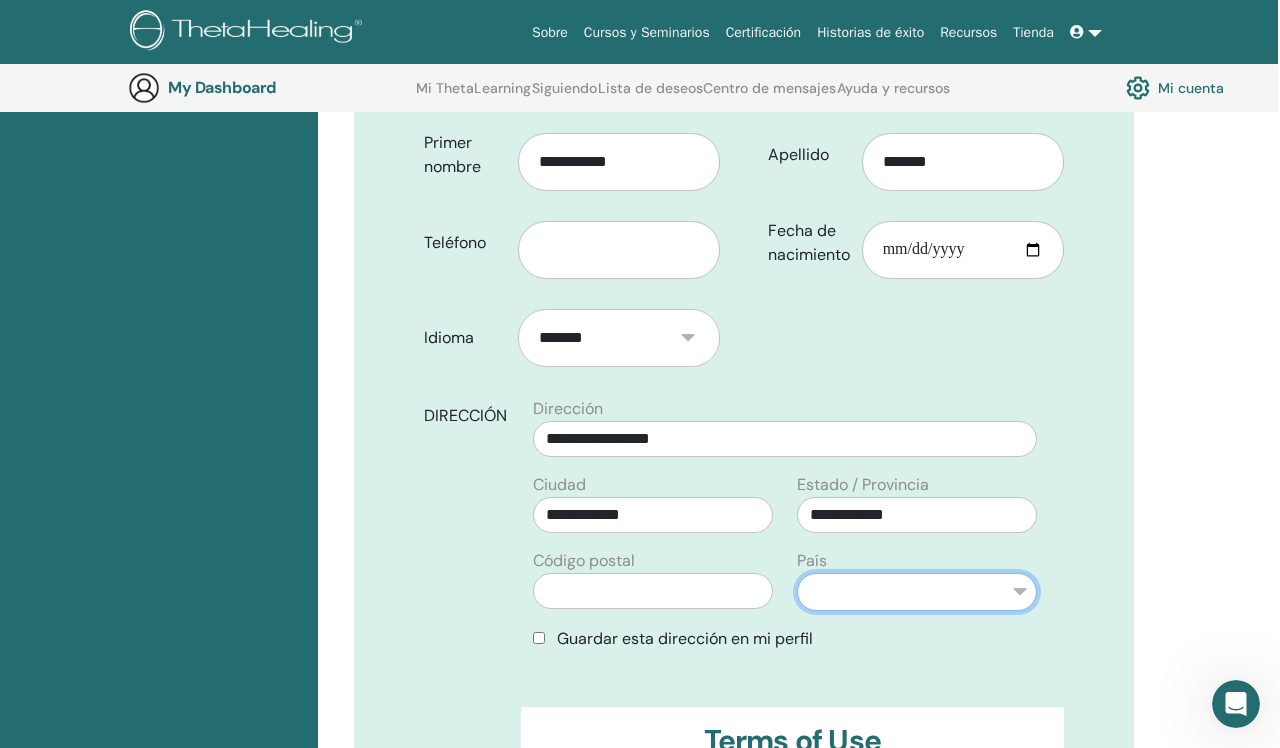 click on "**********" at bounding box center (917, 592) 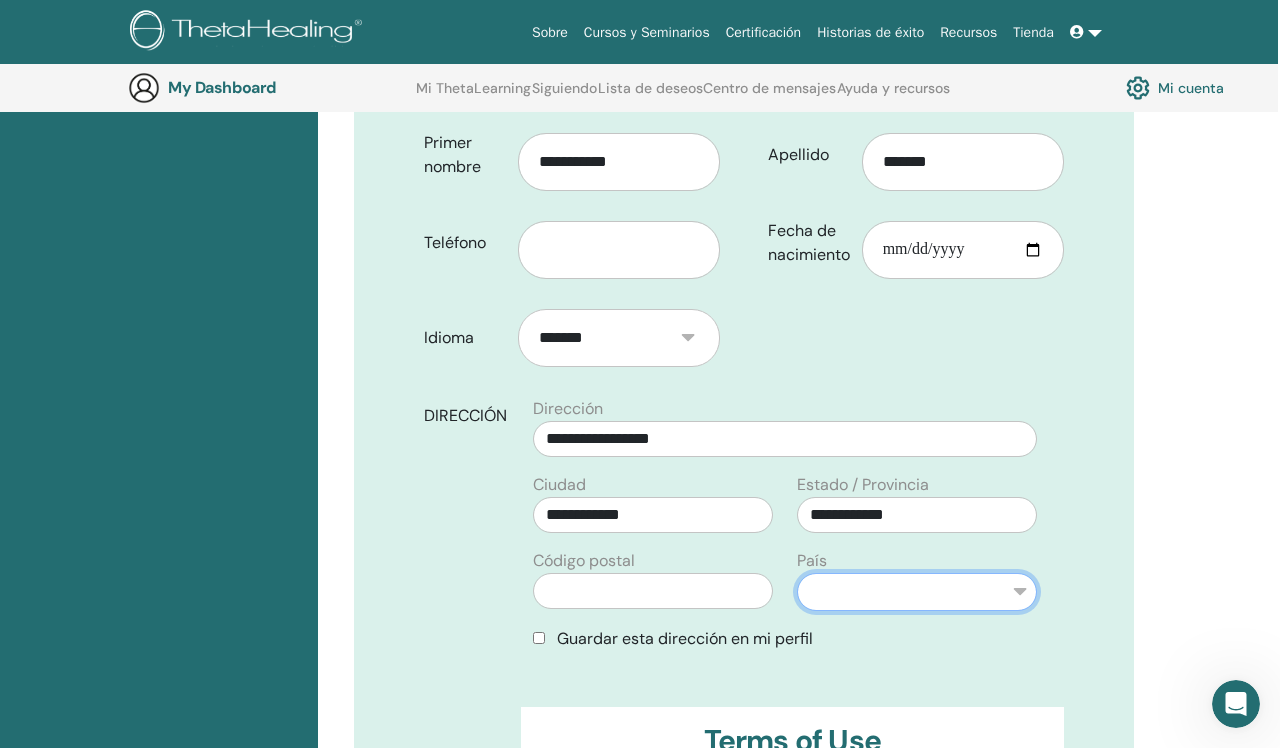 select on "**" 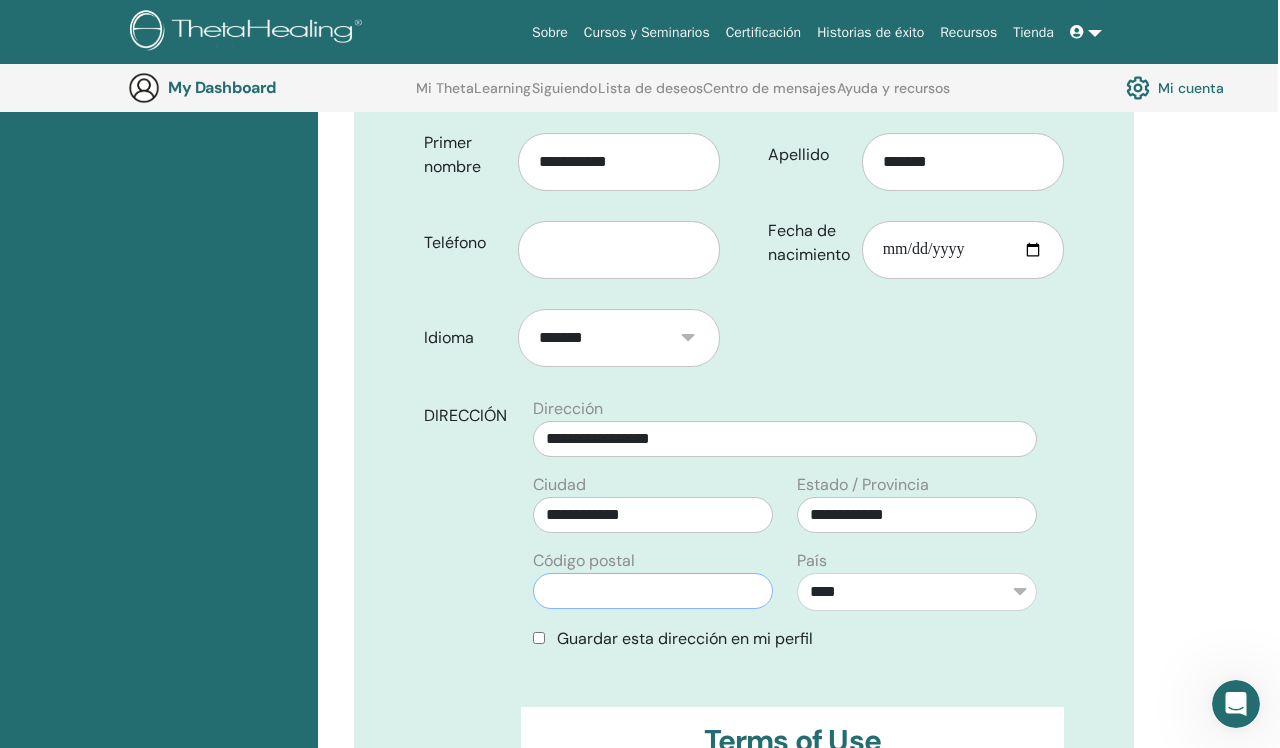 click at bounding box center [653, 591] 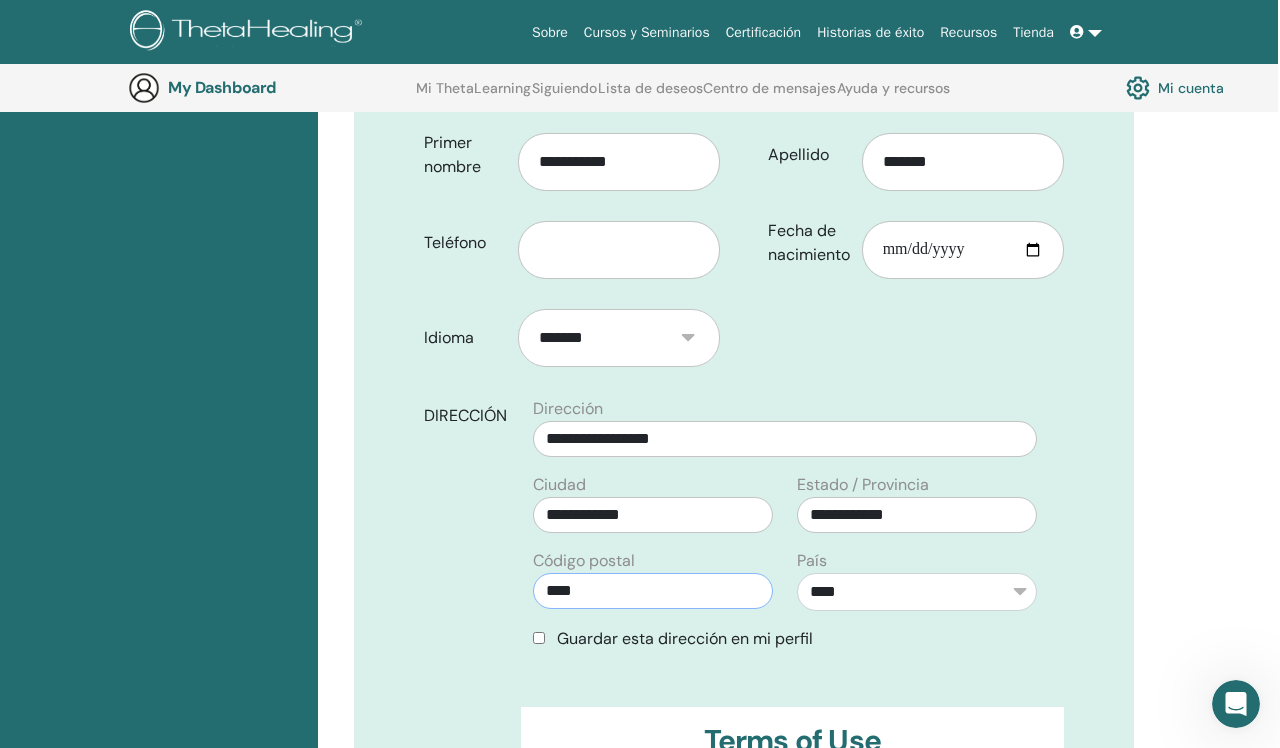 type on "****" 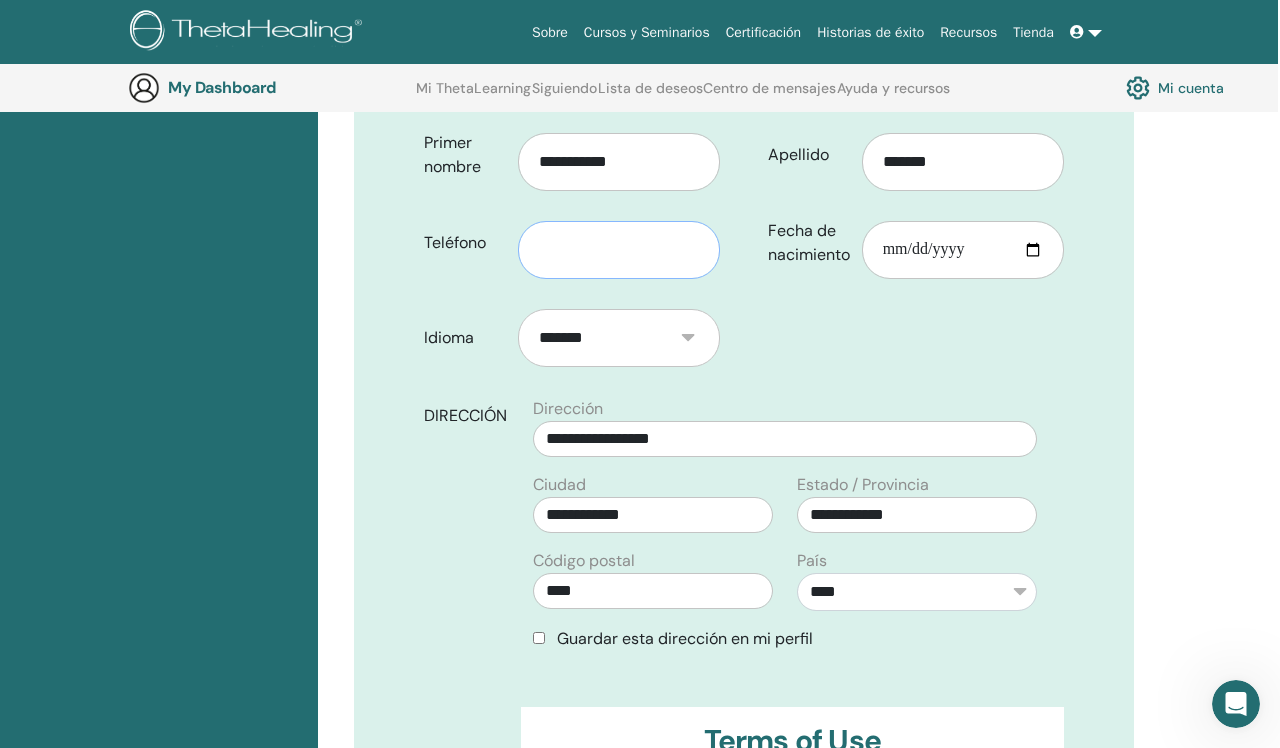 click at bounding box center (619, 250) 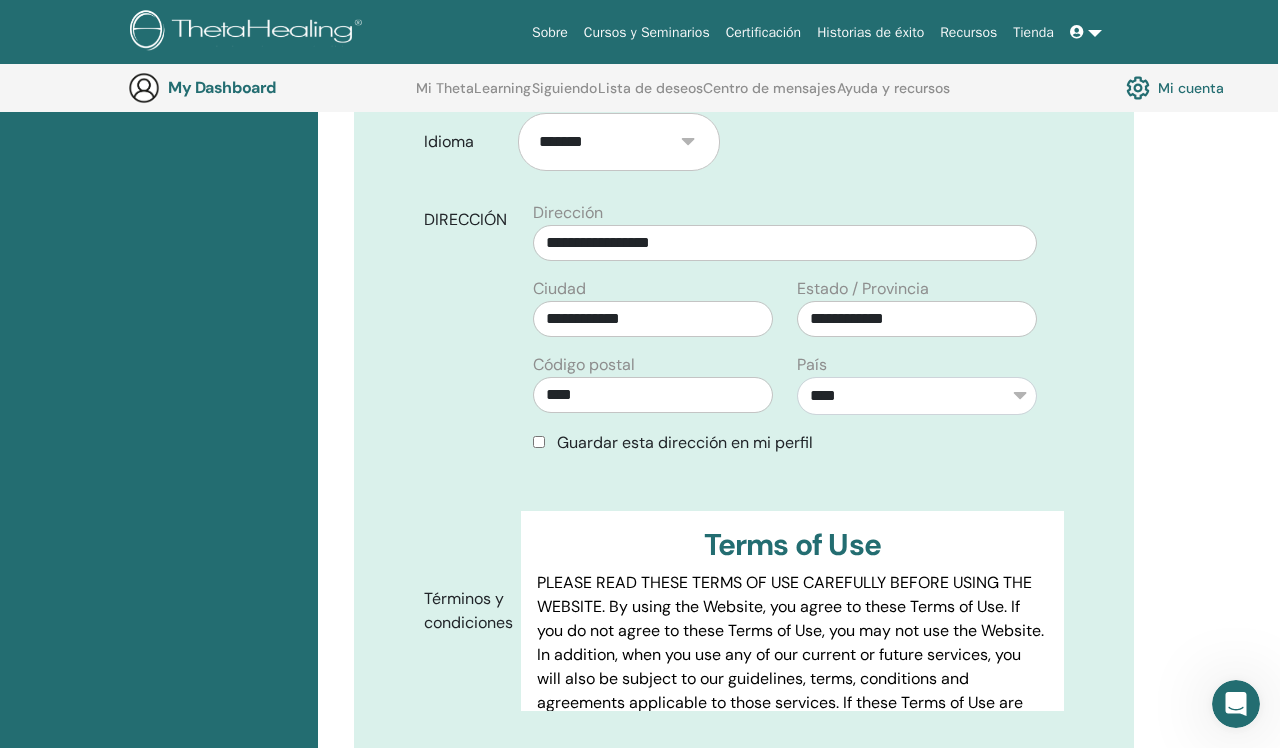 scroll, scrollTop: 684, scrollLeft: 2, axis: both 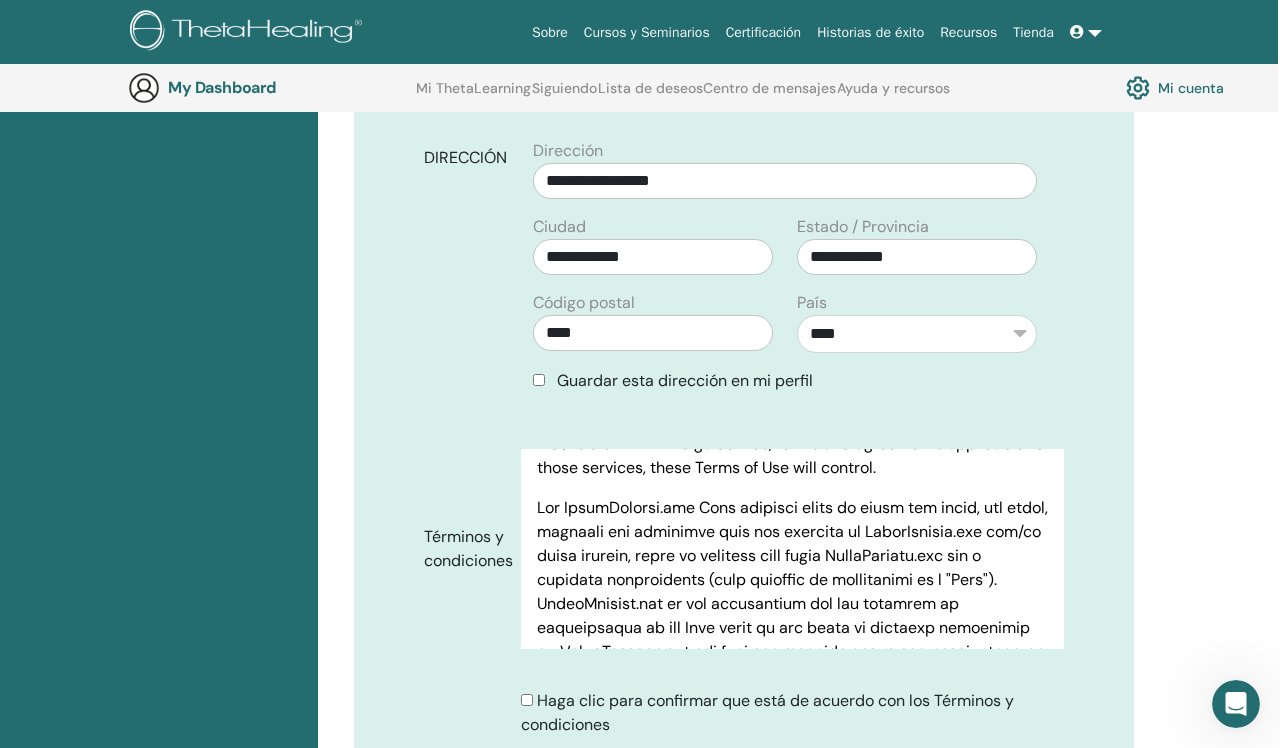 type on "**********" 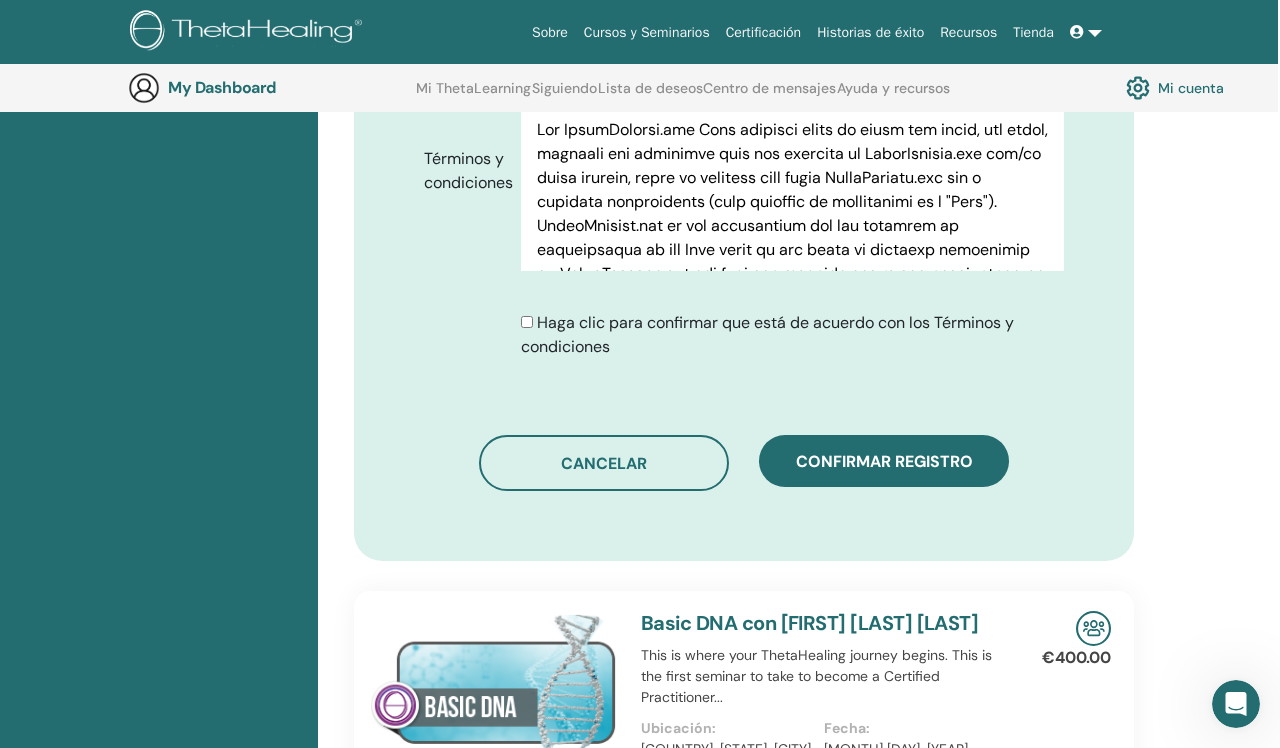 scroll, scrollTop: 1065, scrollLeft: 2, axis: both 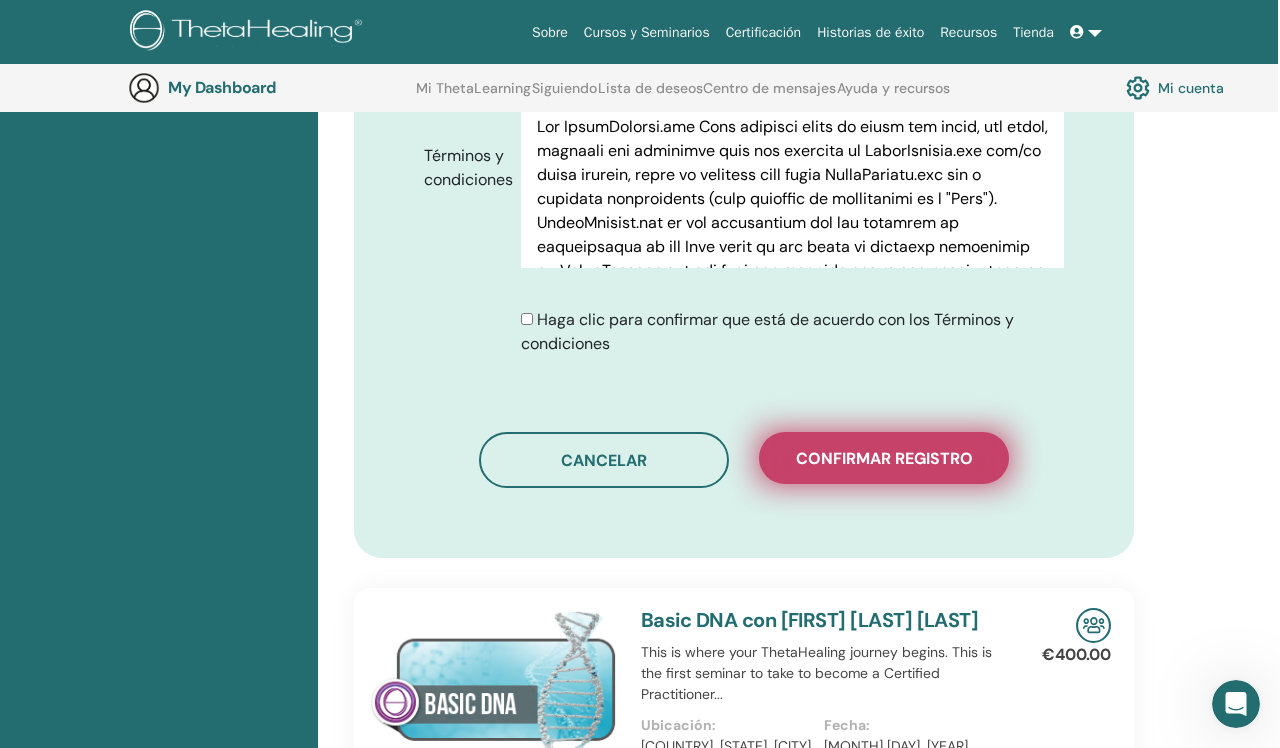 click on "Confirmar registro" at bounding box center [884, 458] 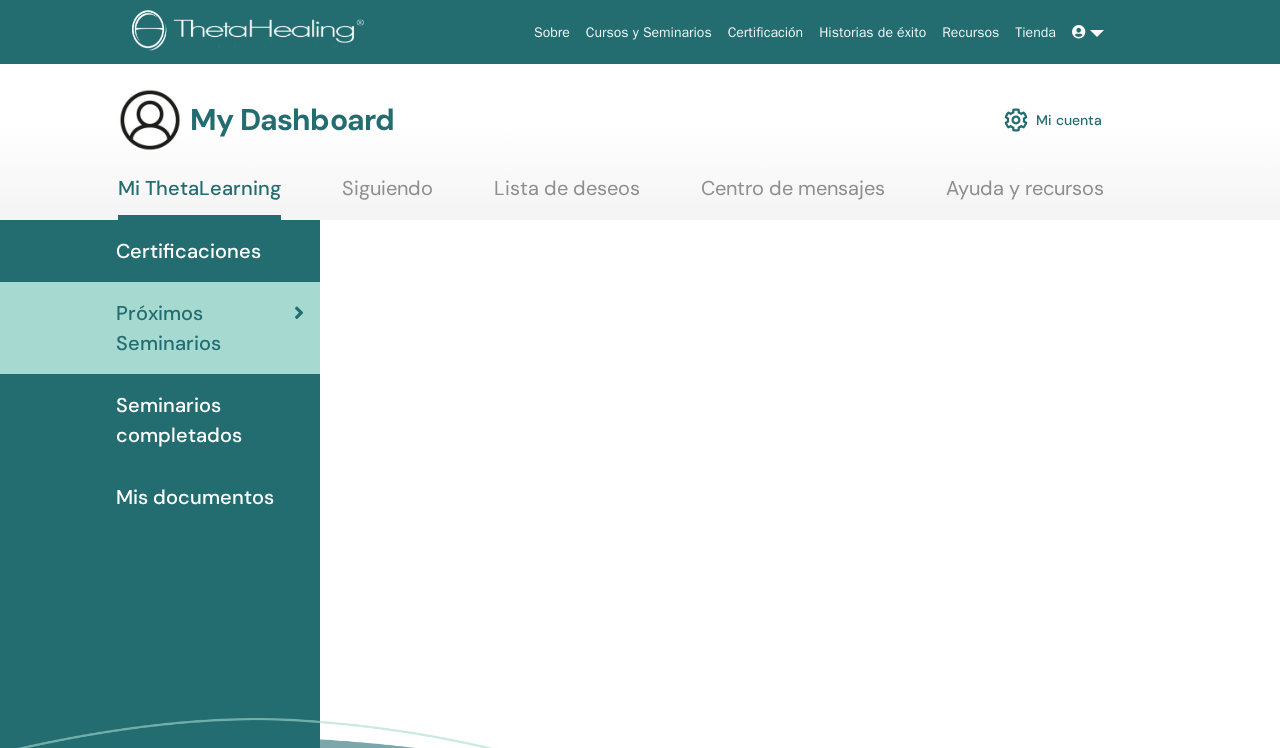 scroll, scrollTop: 0, scrollLeft: 0, axis: both 